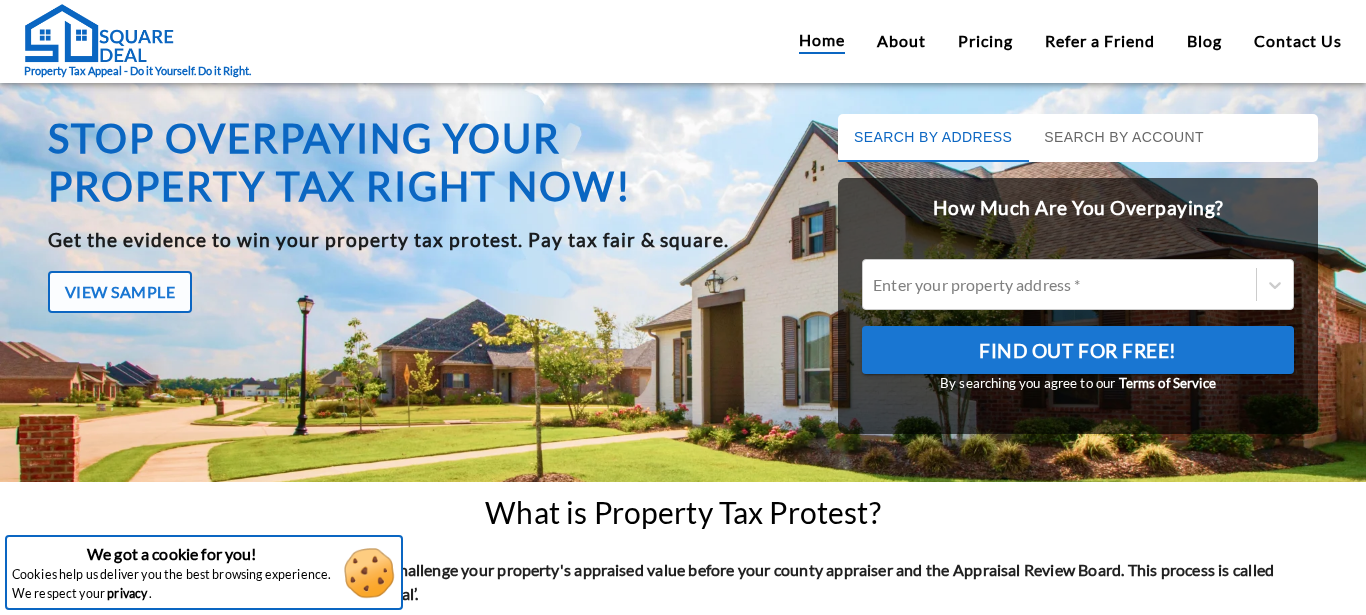scroll, scrollTop: 0, scrollLeft: 0, axis: both 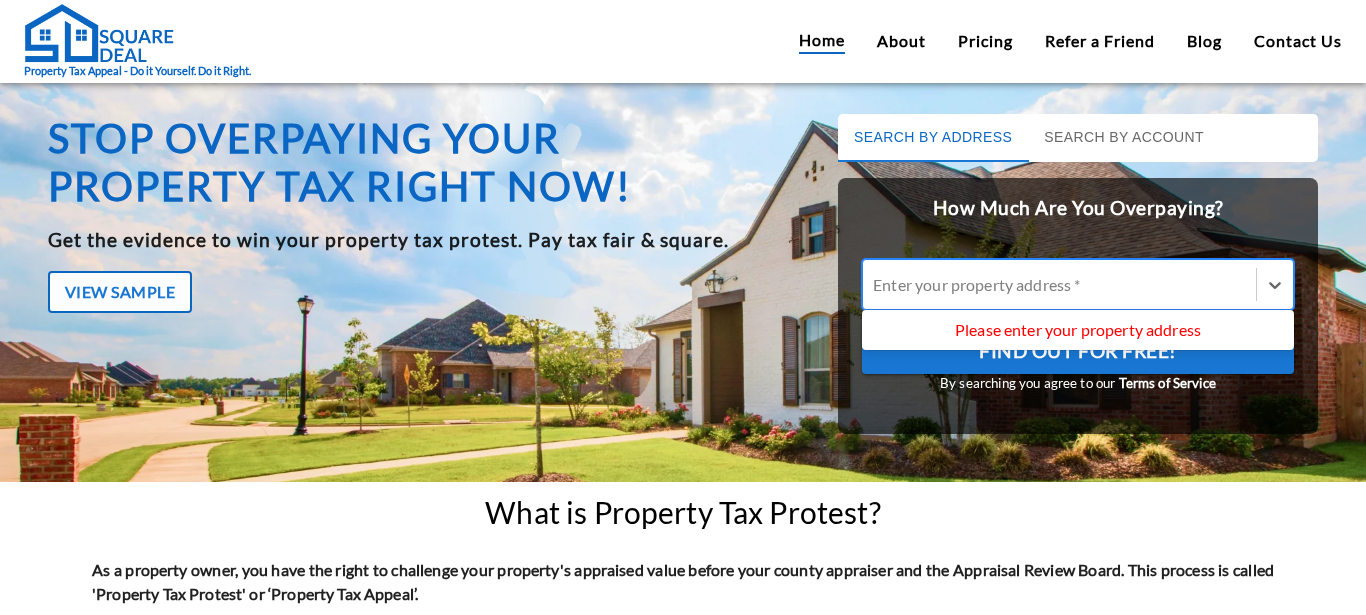 click at bounding box center [1059, 284] 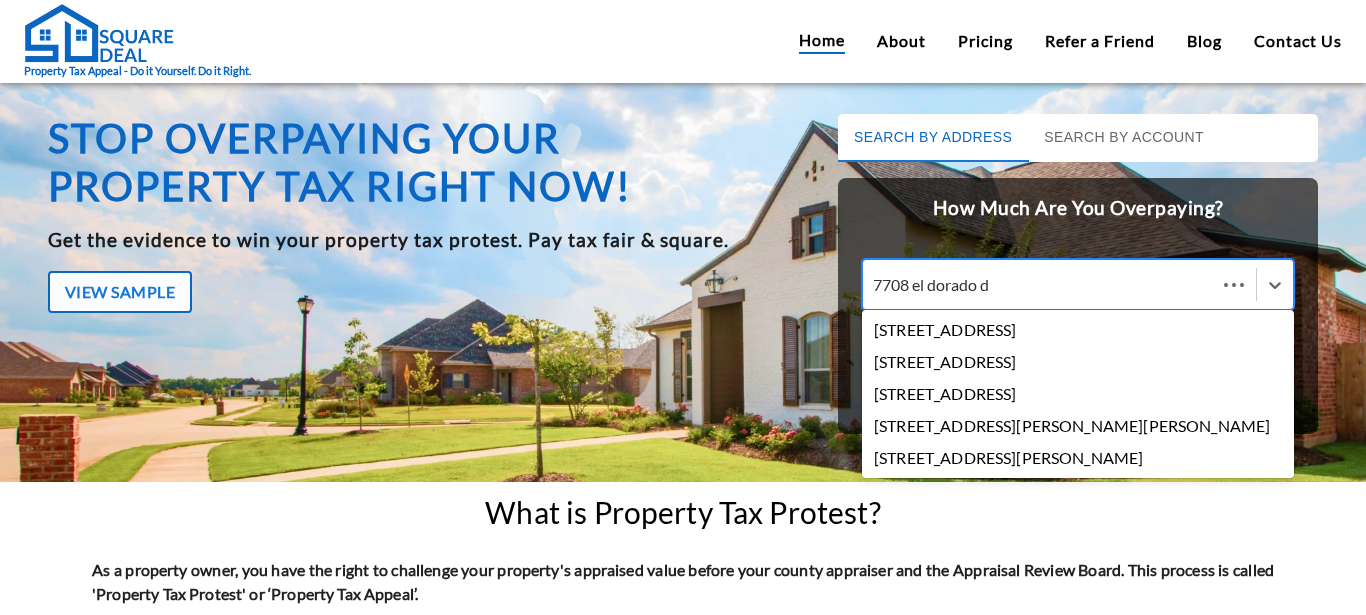type on "7708 el dorado dr" 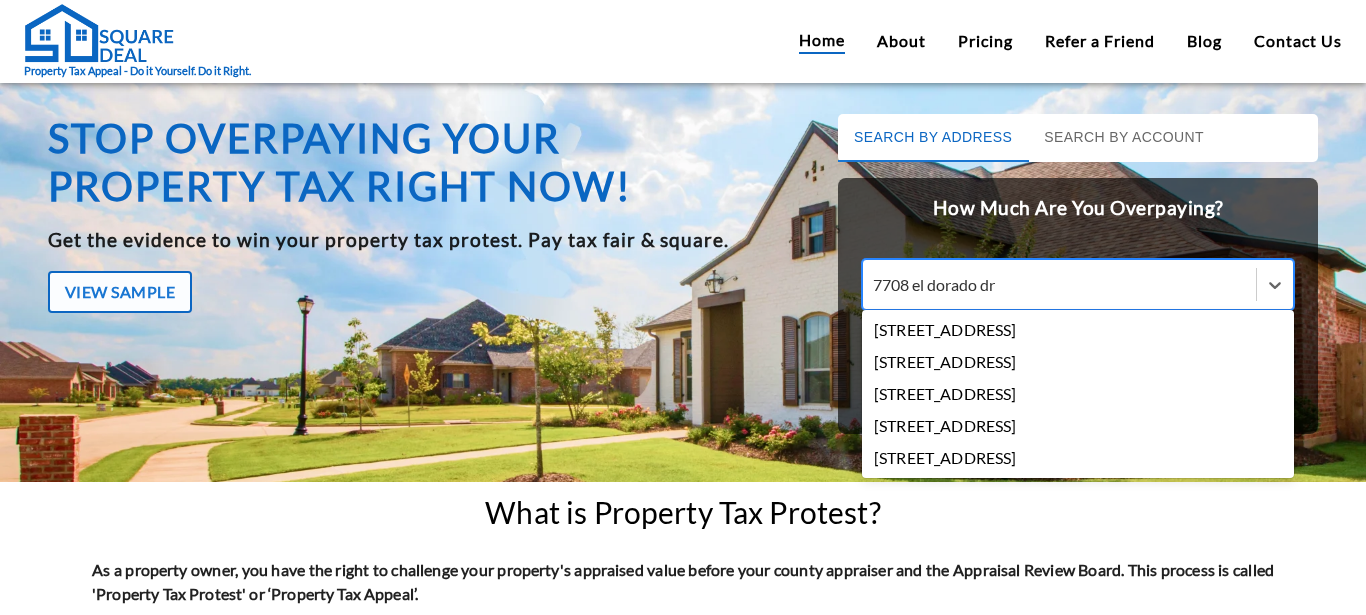click on "[STREET_ADDRESS]" at bounding box center (1078, 330) 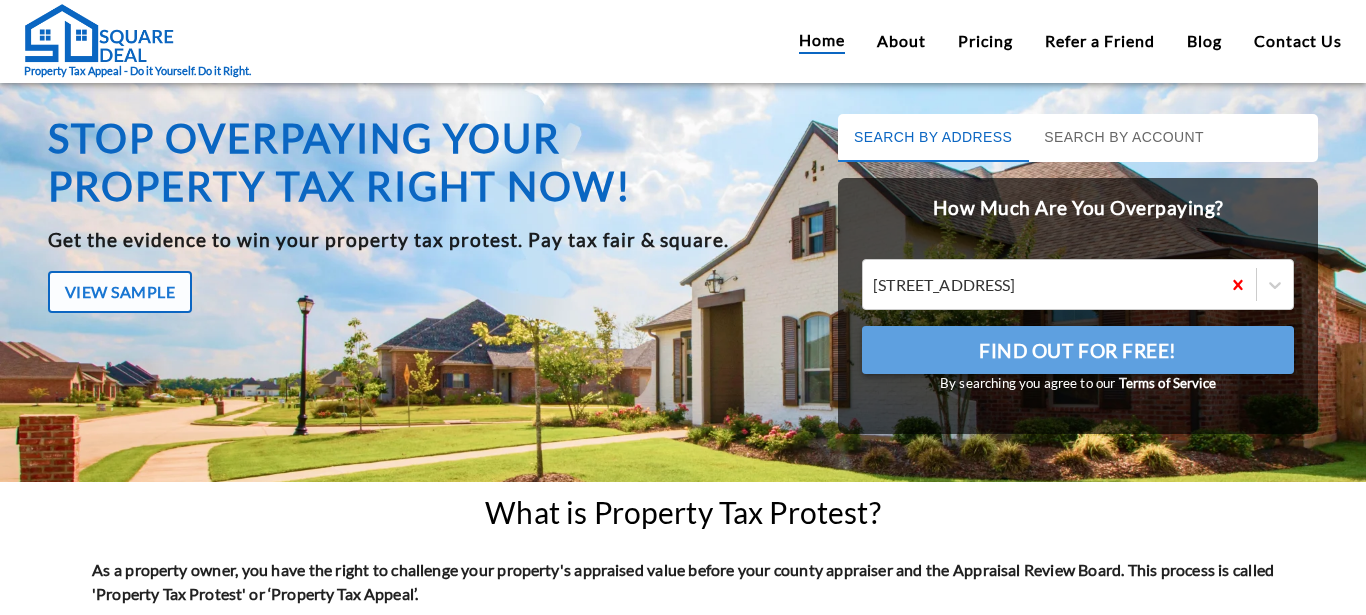 click on "Find Out For Free!" at bounding box center (1078, 351) 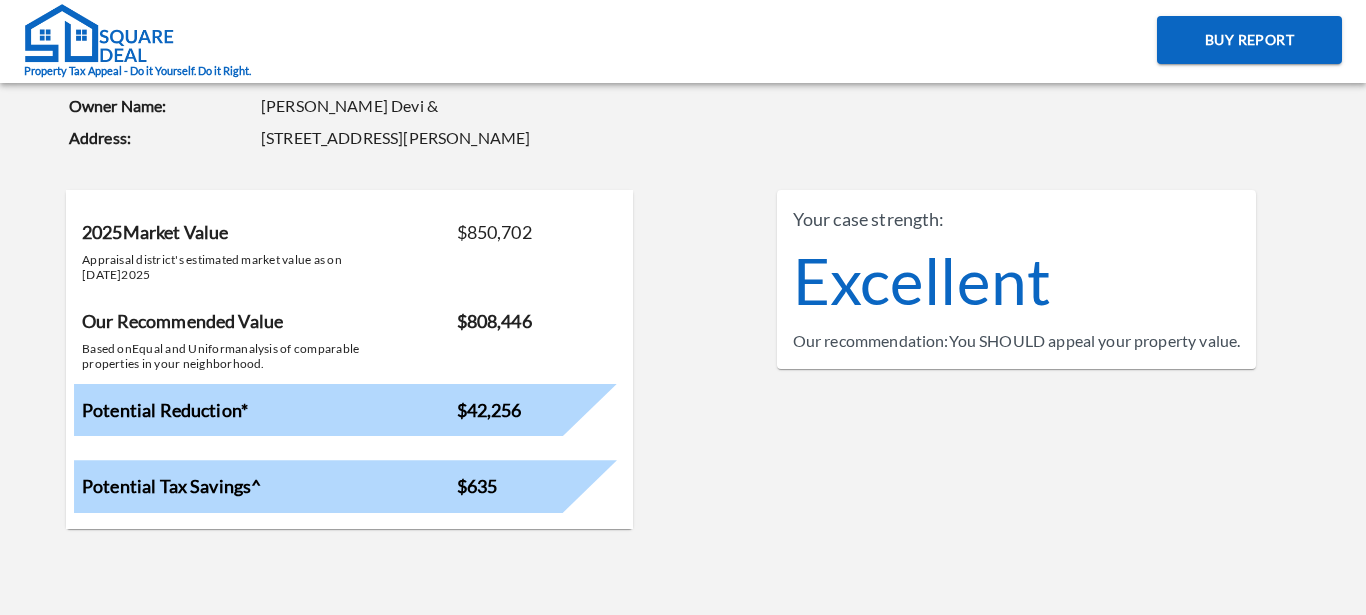 scroll, scrollTop: 0, scrollLeft: 0, axis: both 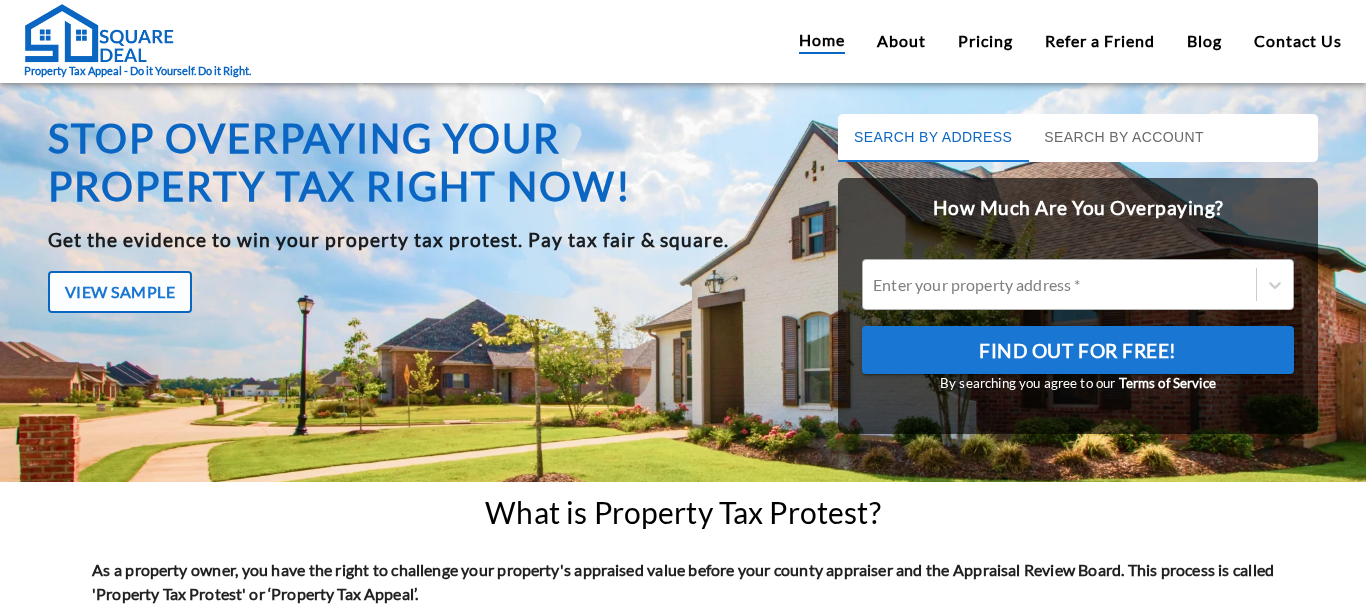 click at bounding box center [1059, 284] 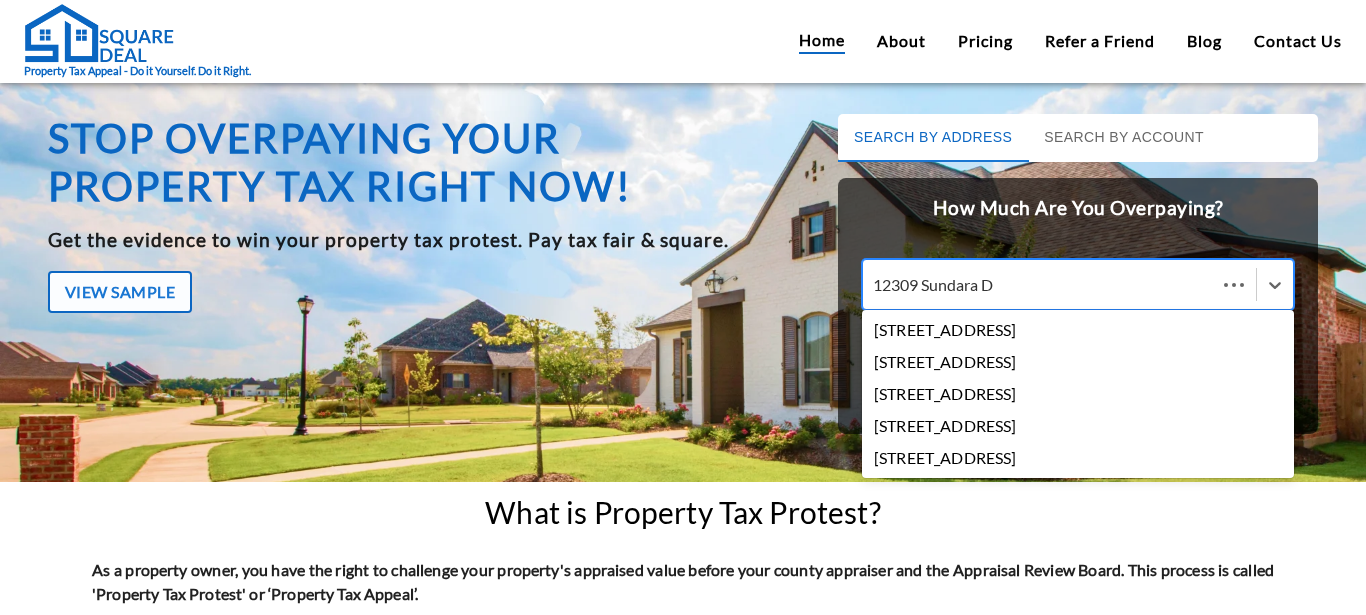 type on "12309 Sundara Dr" 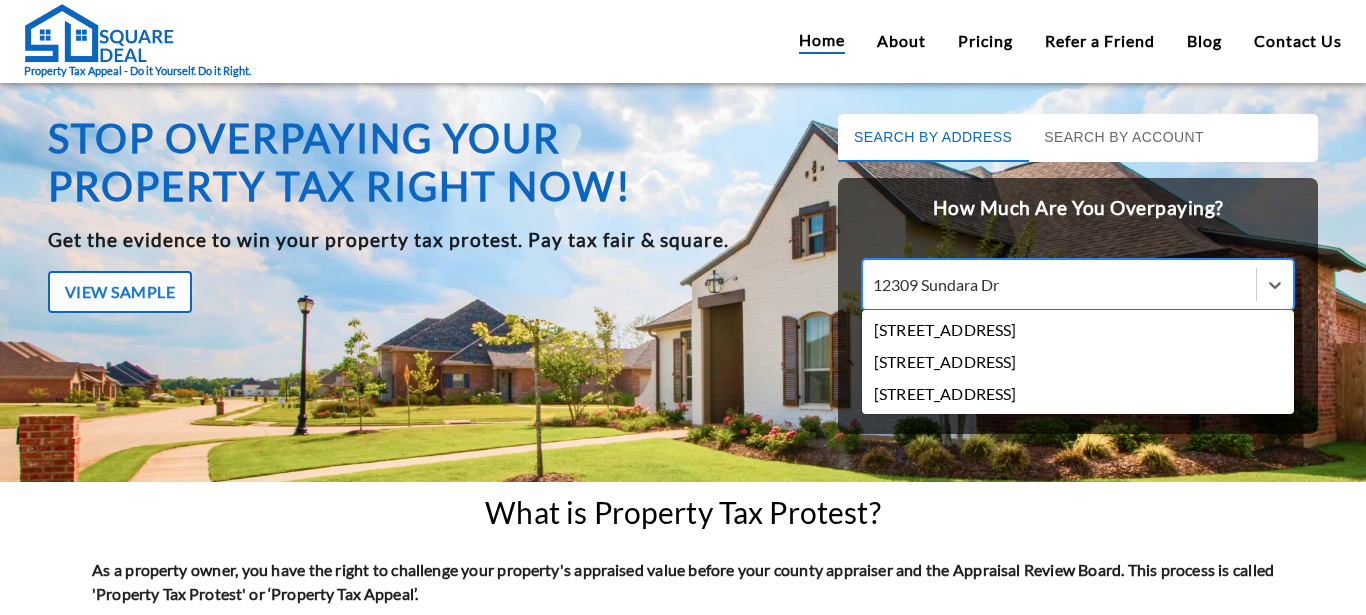 click on "[STREET_ADDRESS]" at bounding box center (1078, 330) 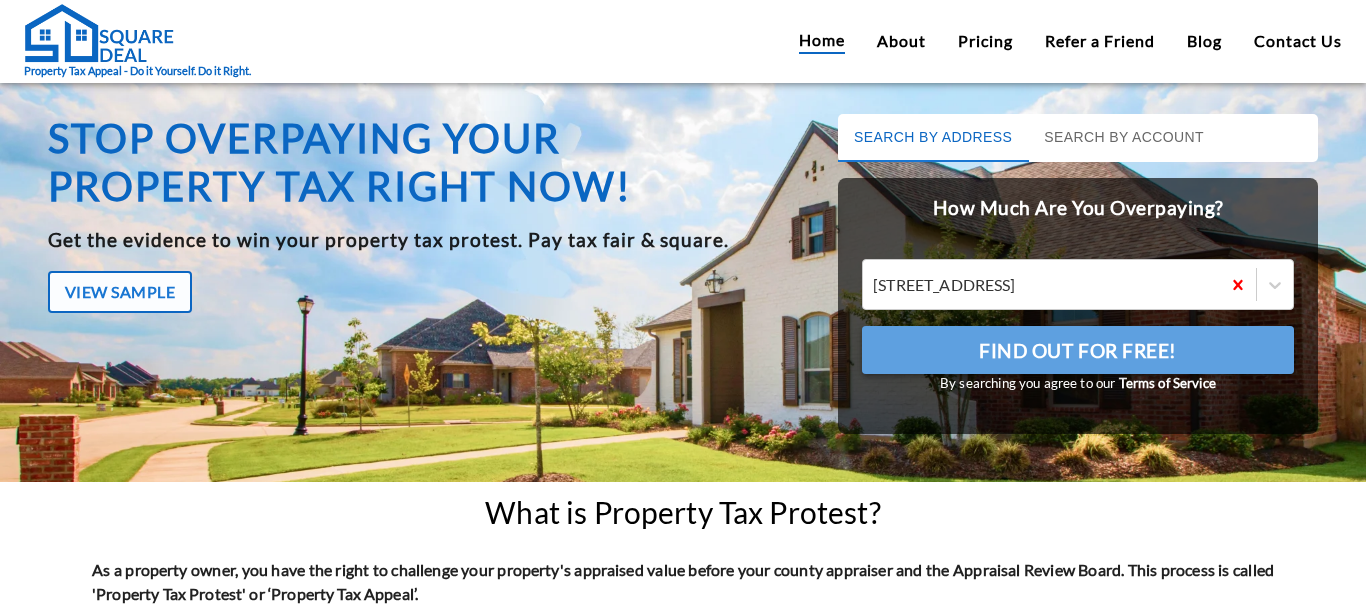 click on "Find Out For Free!" at bounding box center (1078, 351) 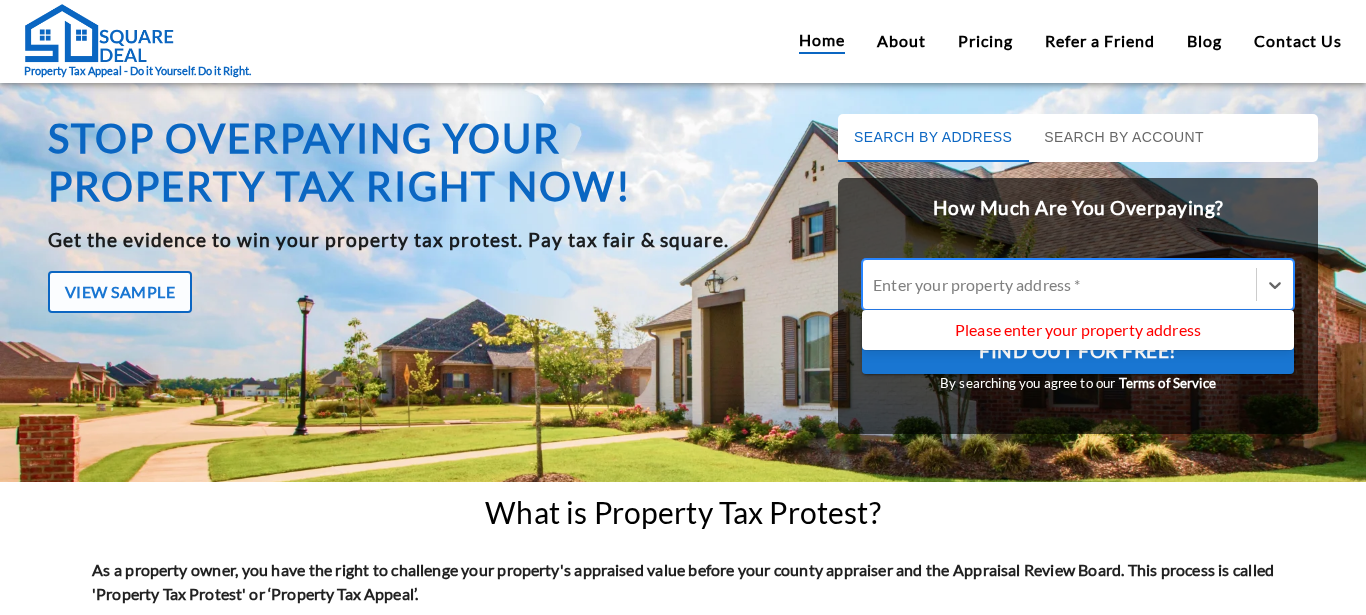 click at bounding box center [1059, 284] 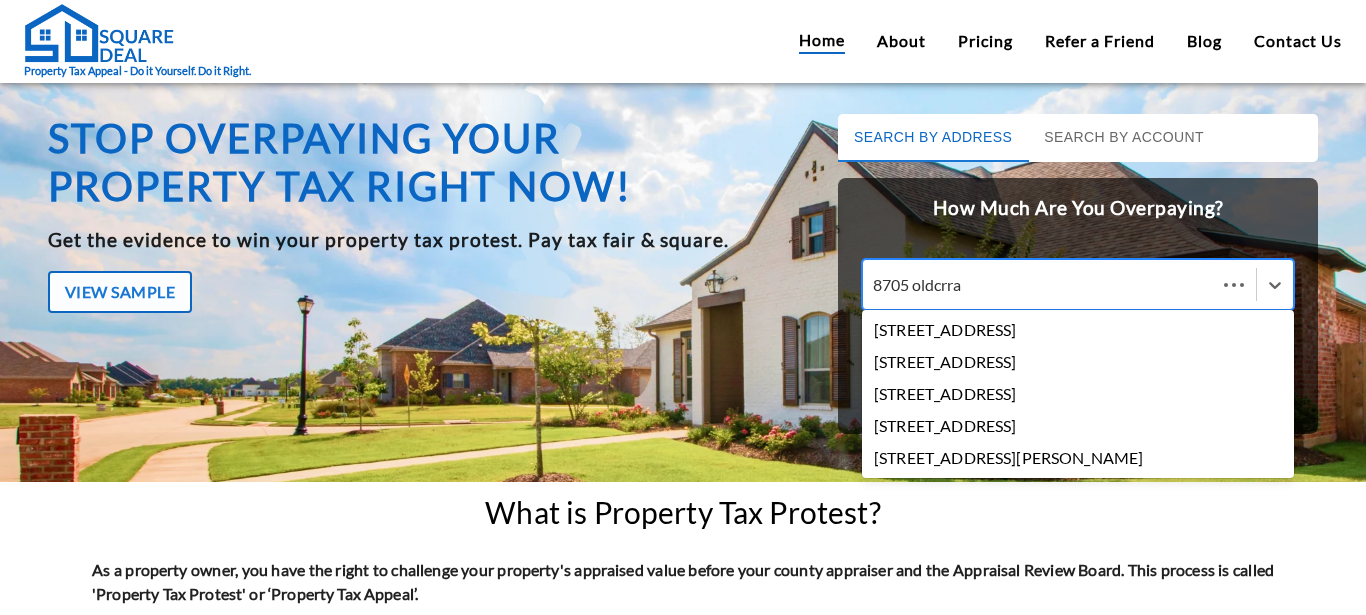 type on "8705 oldcrral" 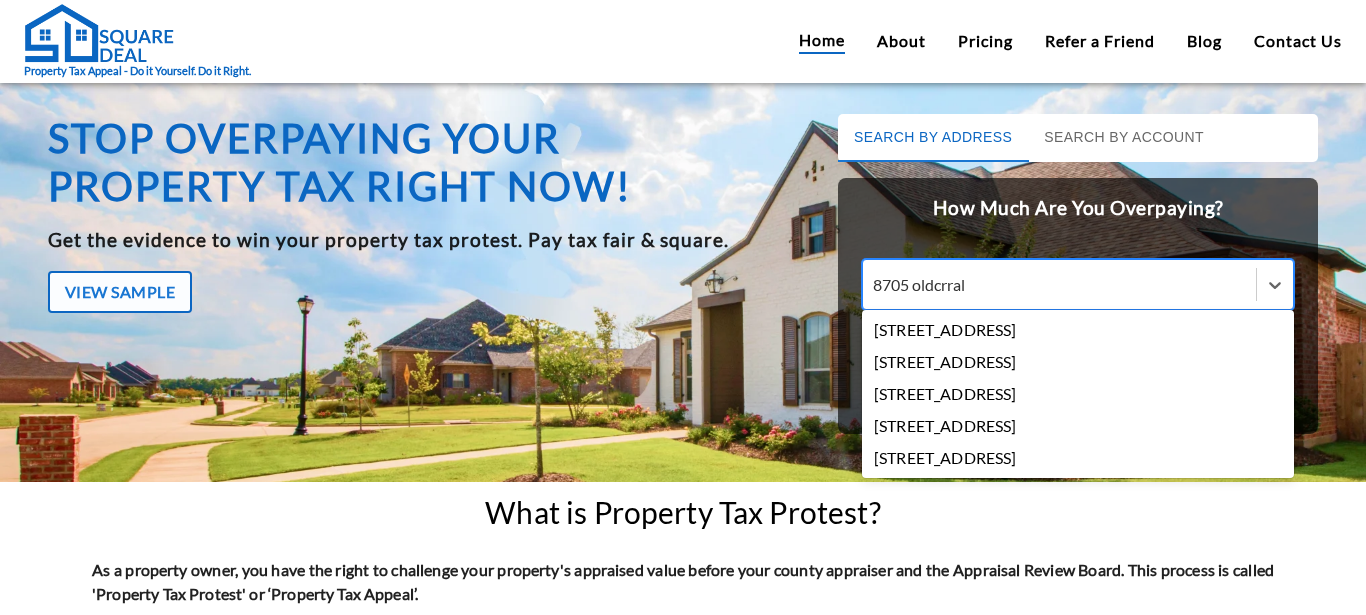 click on "[STREET_ADDRESS]" at bounding box center (1078, 330) 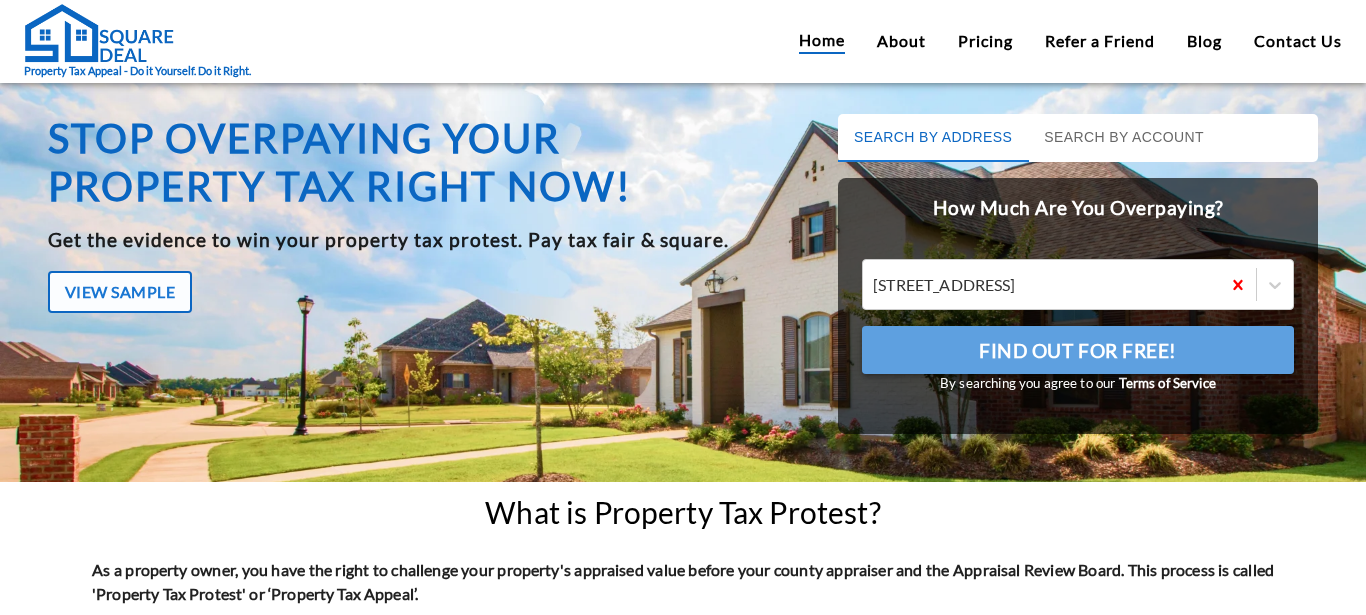 click on "Find Out For Free!" at bounding box center (1078, 351) 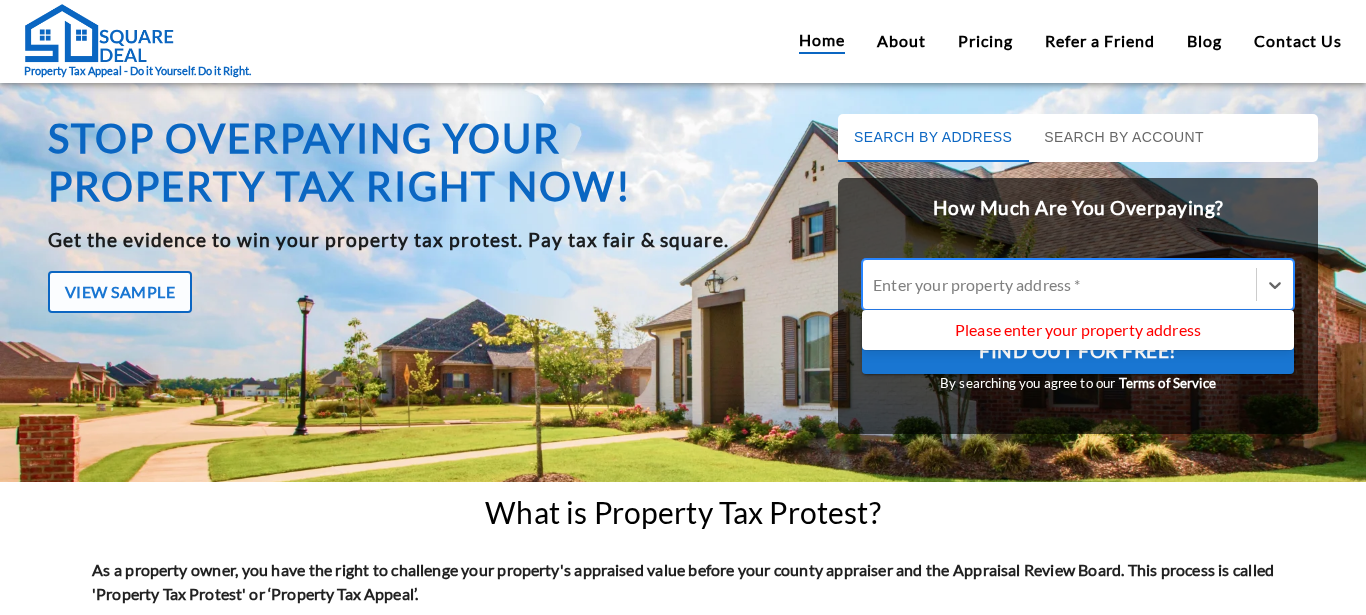 click at bounding box center (1059, 284) 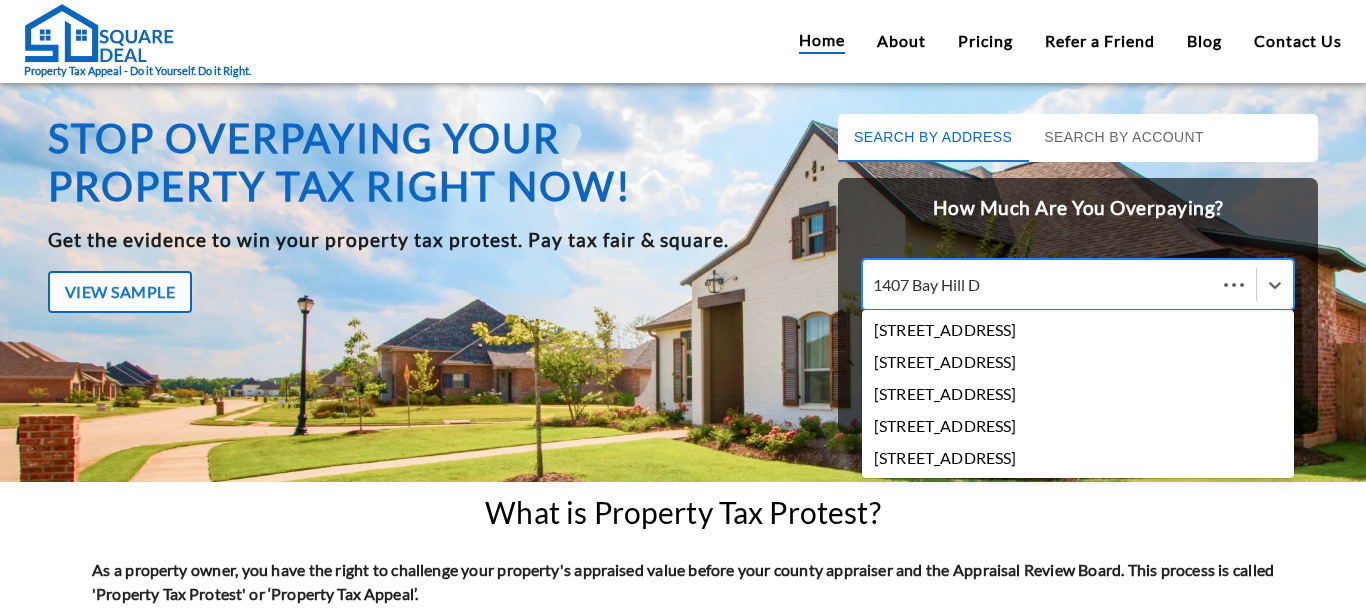 type on "[STREET_ADDRESS]" 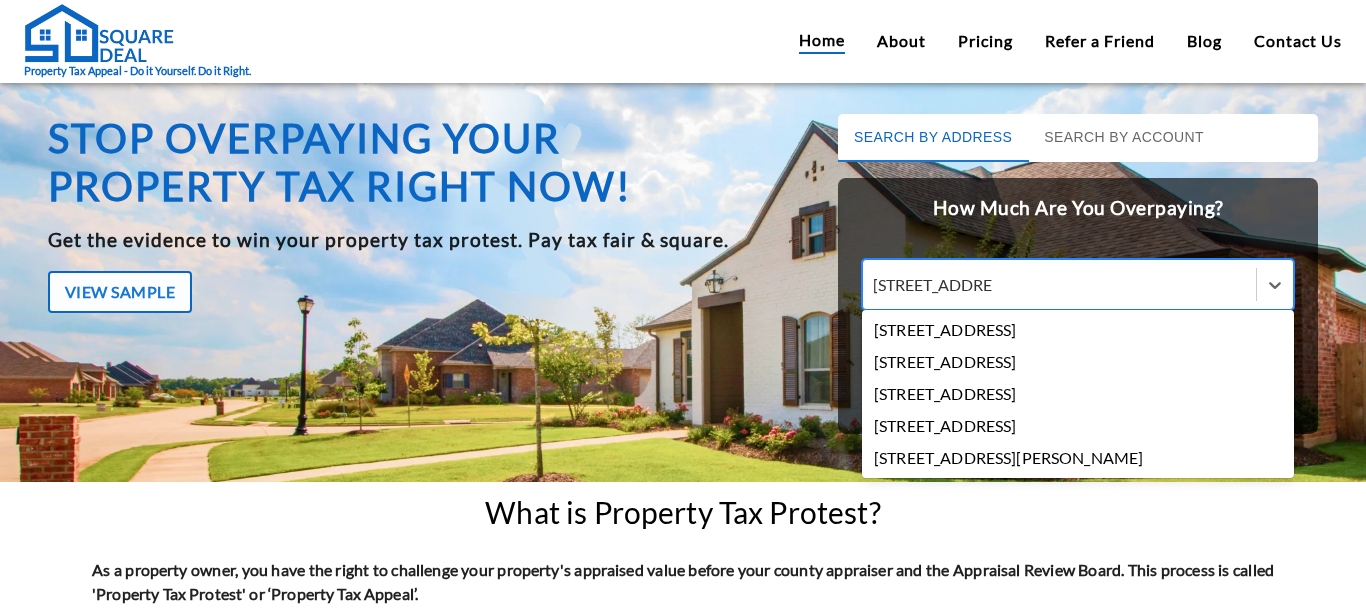 click on "[STREET_ADDRESS]" at bounding box center [1078, 330] 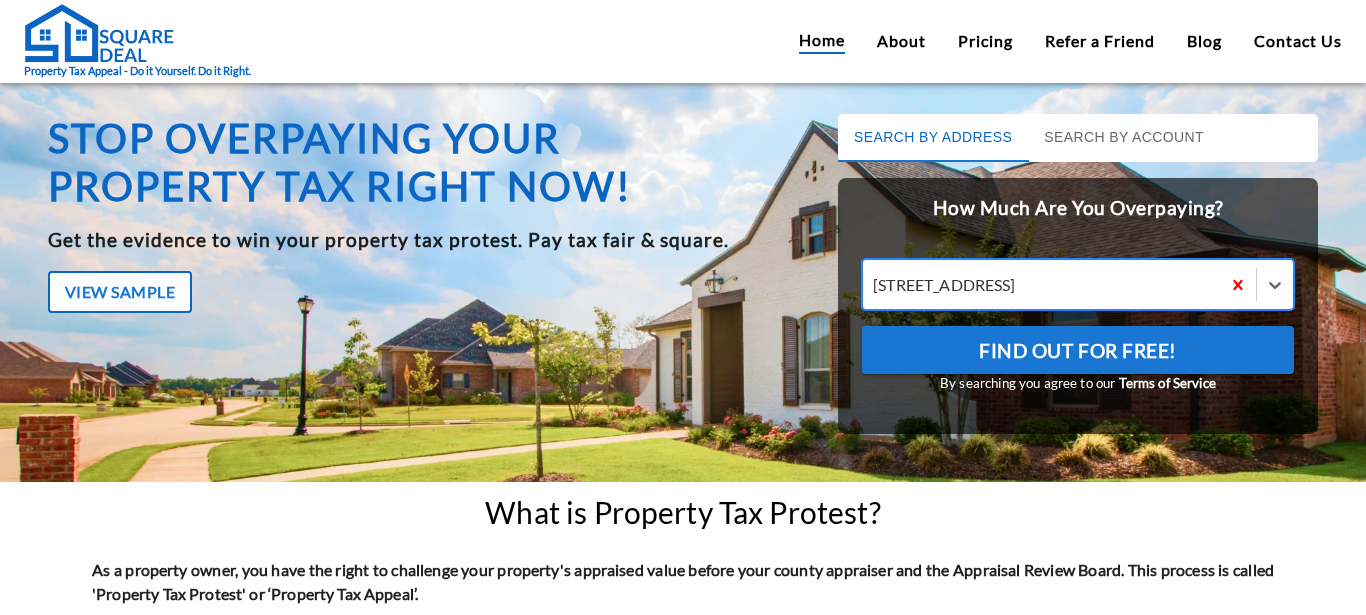 type 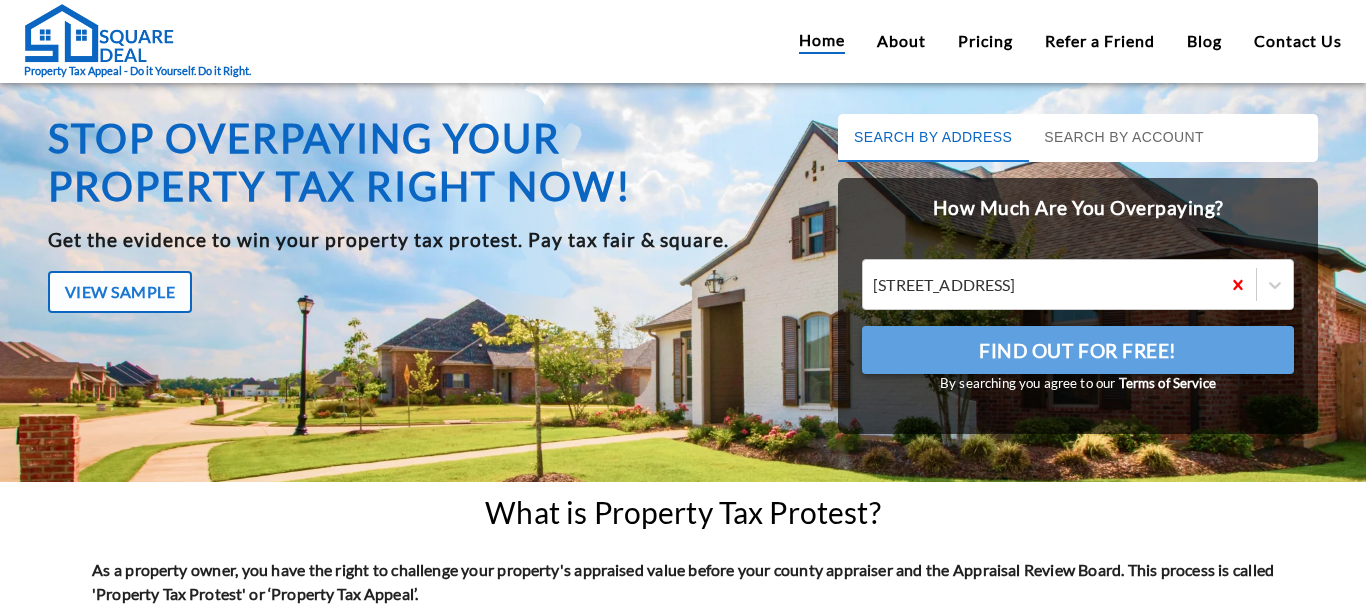 click on "Find Out For Free!" at bounding box center [1078, 351] 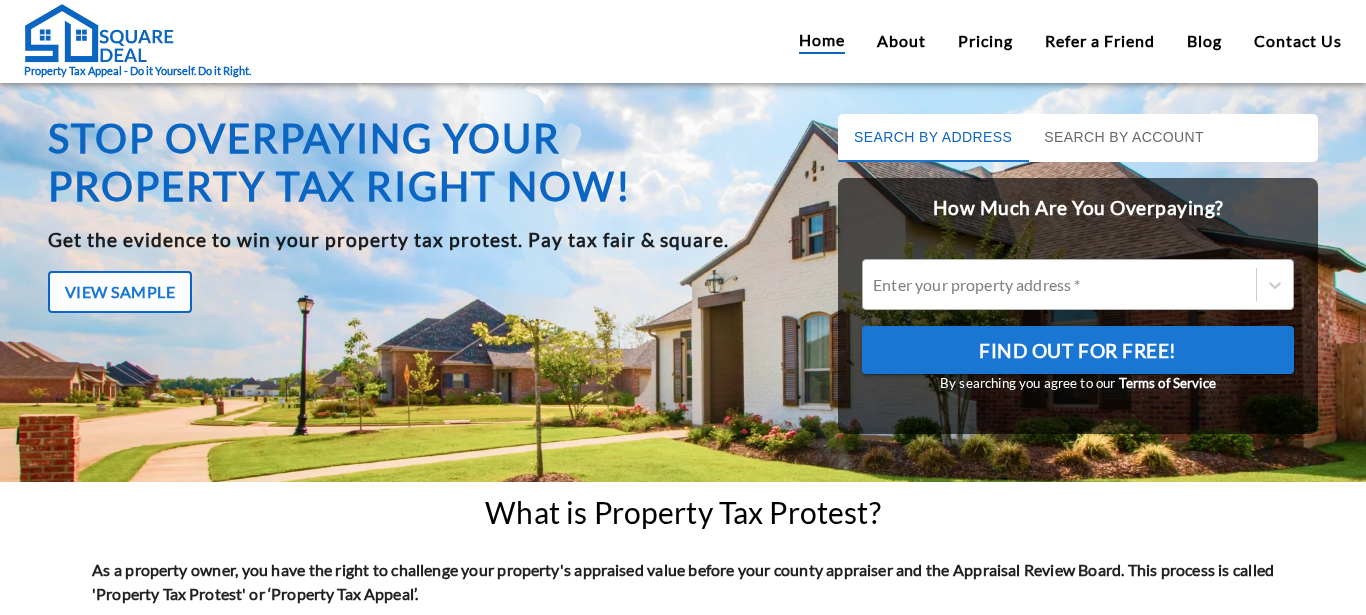 click at bounding box center (1059, 284) 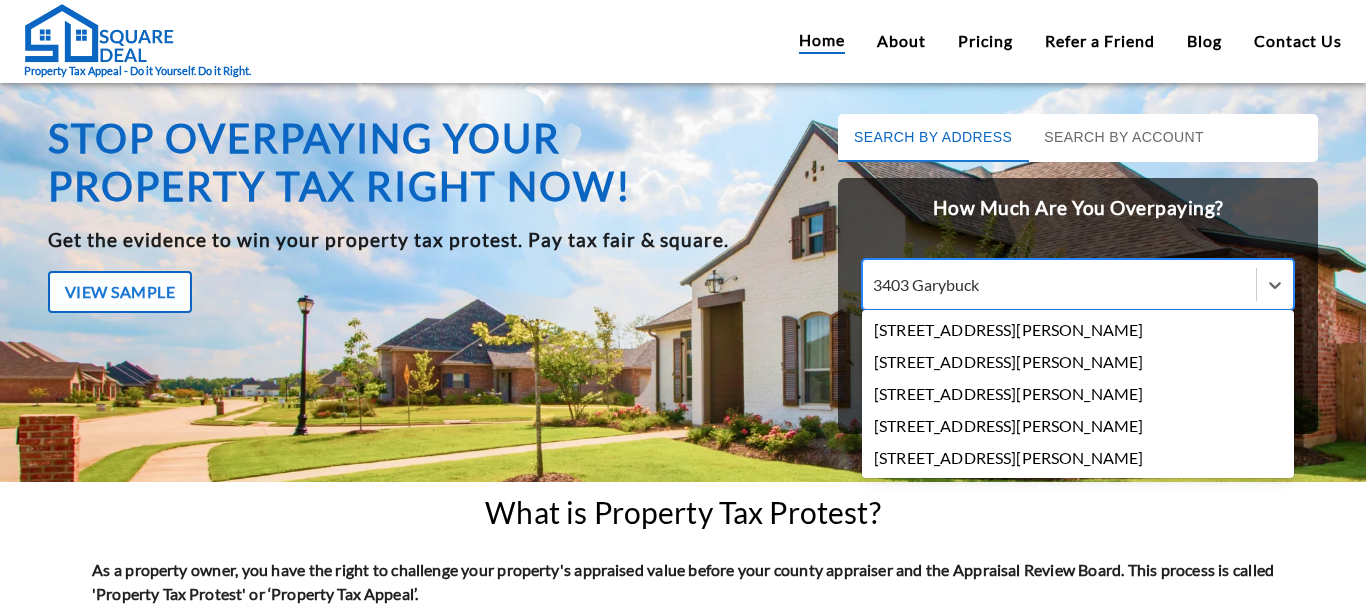 click on "3403 Garybuck" at bounding box center [928, 284] 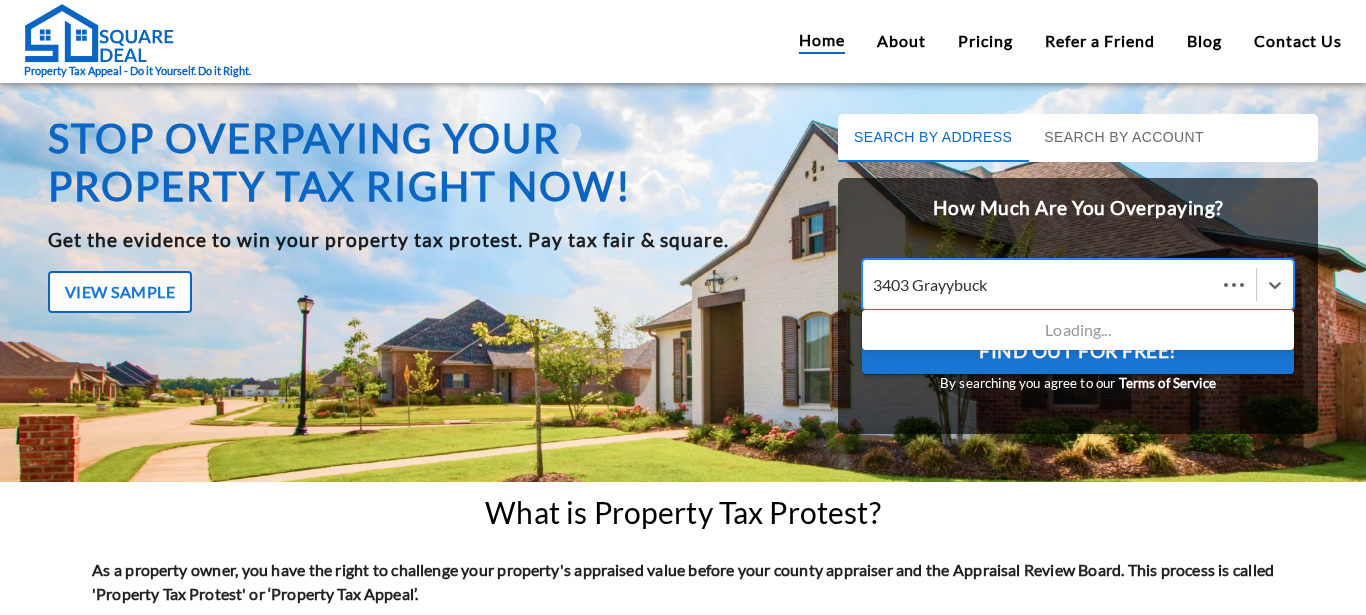 type on "3403 Graybuck" 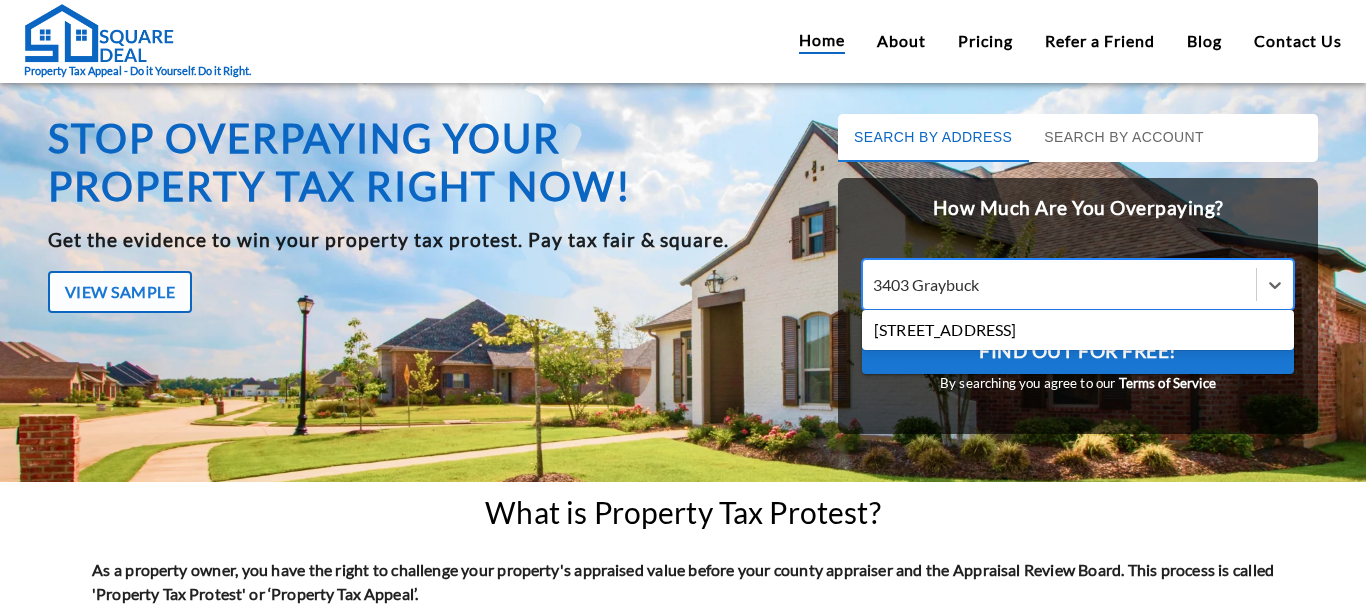 click on "[STREET_ADDRESS]" at bounding box center (1078, 330) 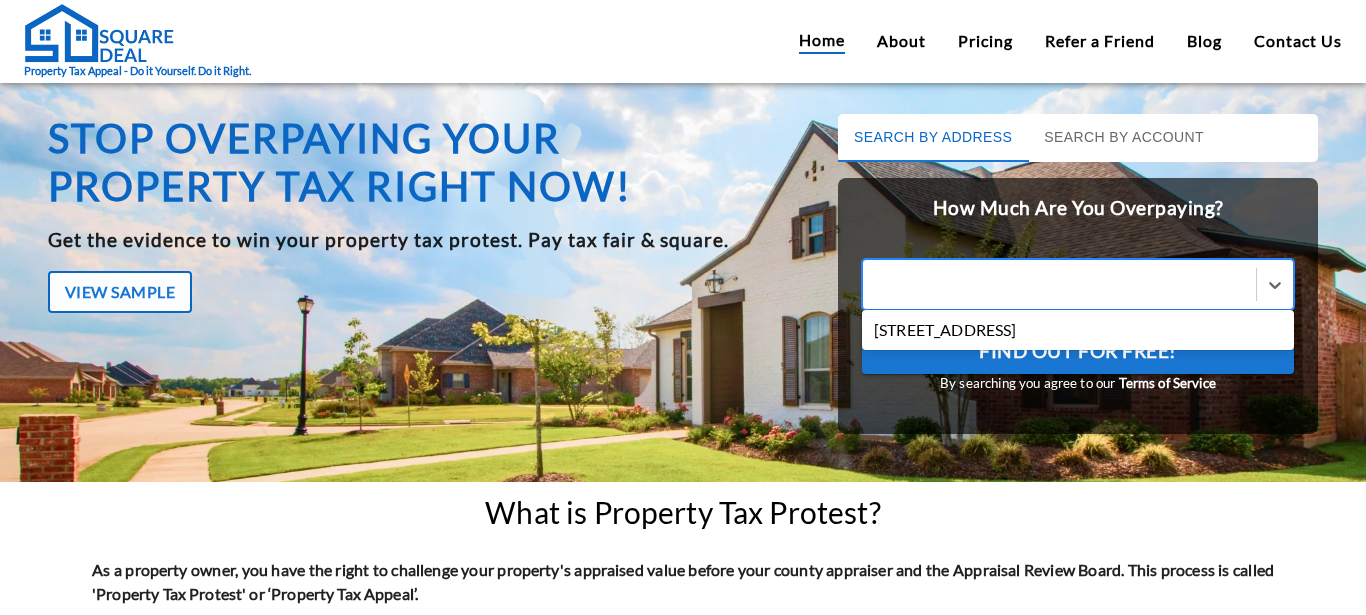 click on "Find Out For Free!" at bounding box center (1078, 350) 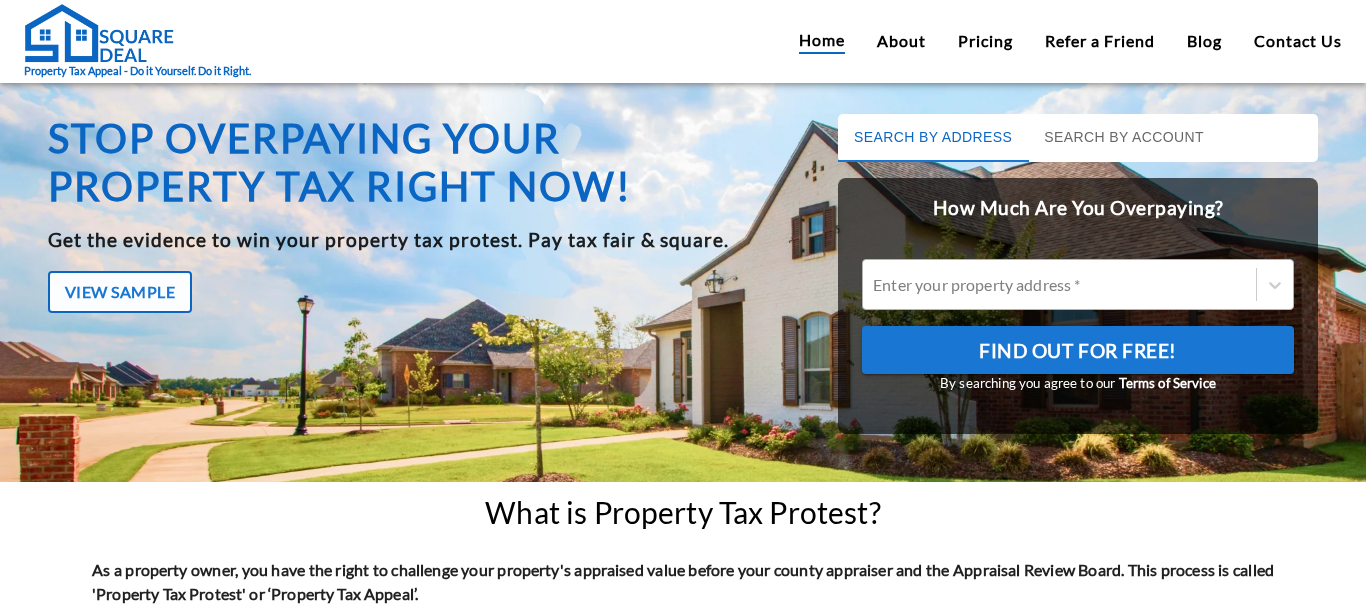 click at bounding box center (1059, 284) 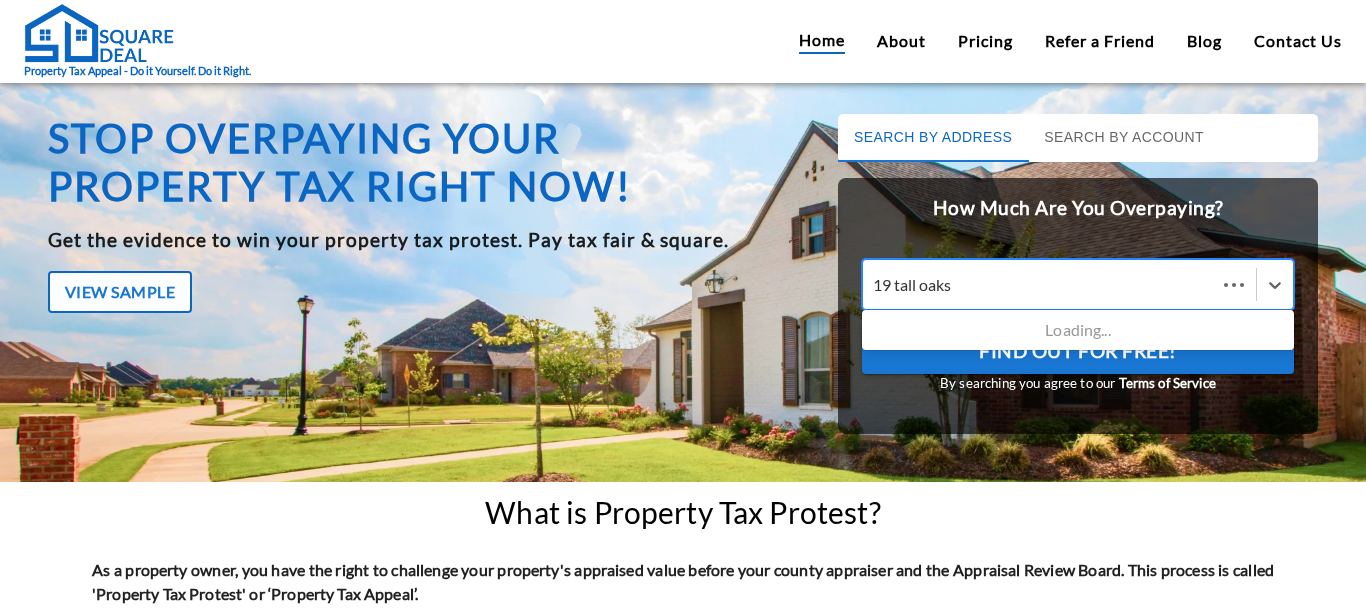 type on "19 tall oaks" 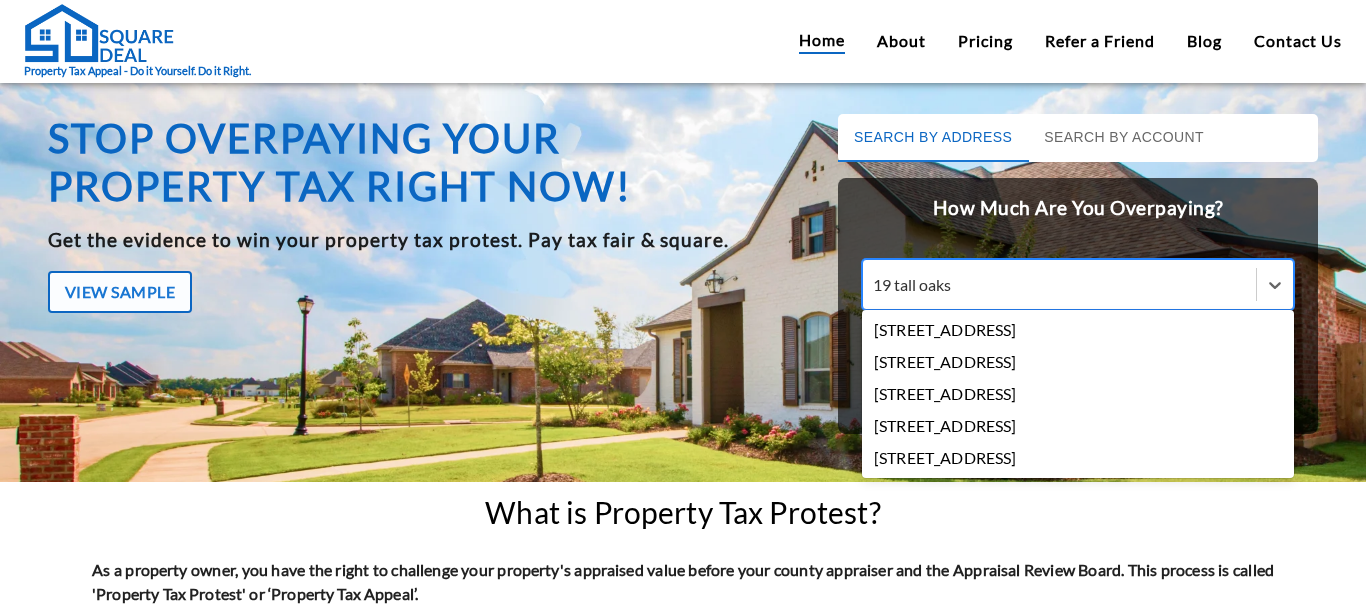 click on "[STREET_ADDRESS]" at bounding box center [1078, 330] 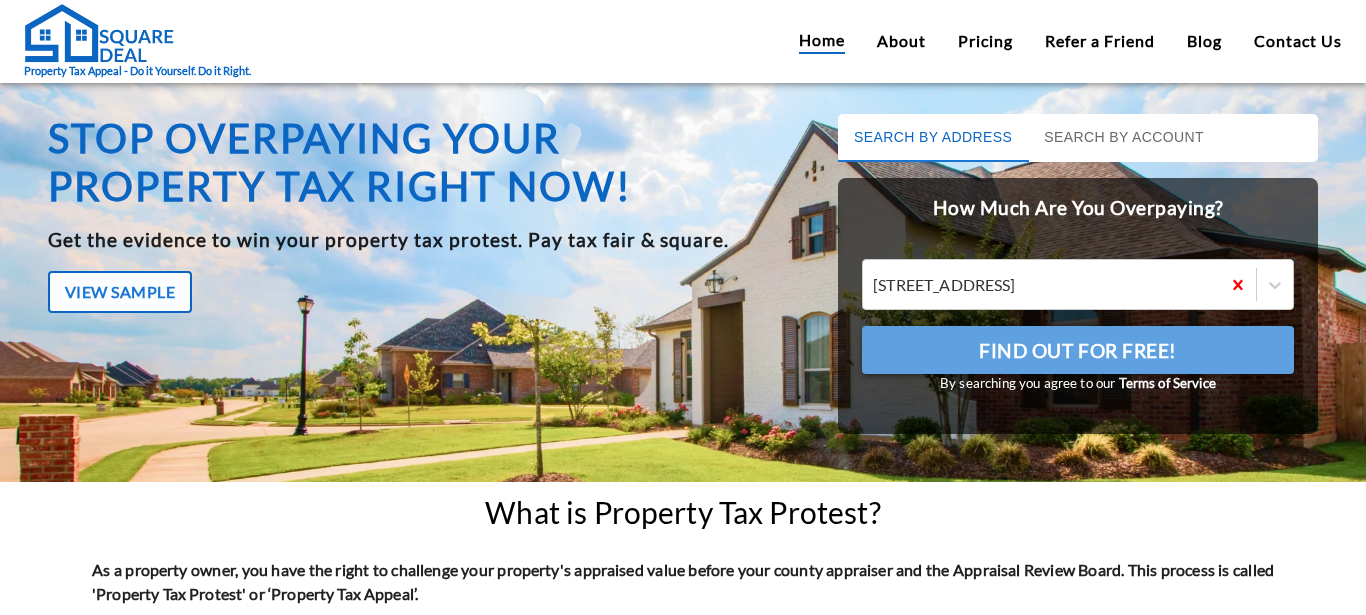 click on "Find Out For Free!" at bounding box center (1078, 351) 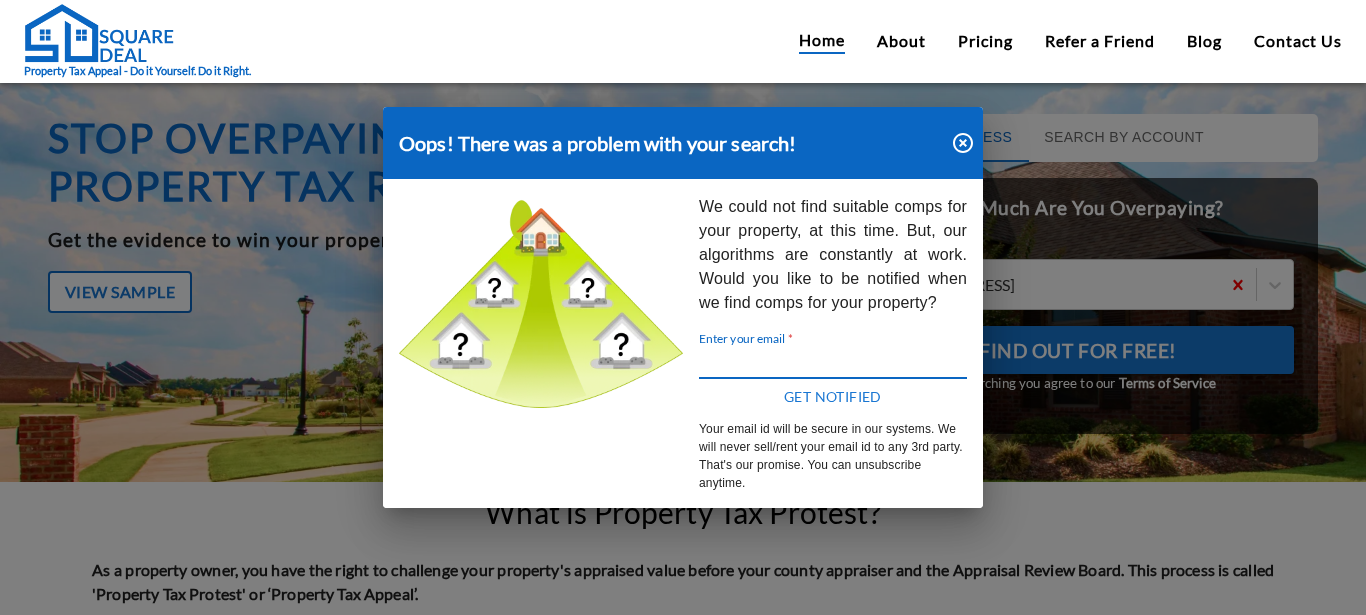 click on "Enter your email   *" at bounding box center [833, 363] 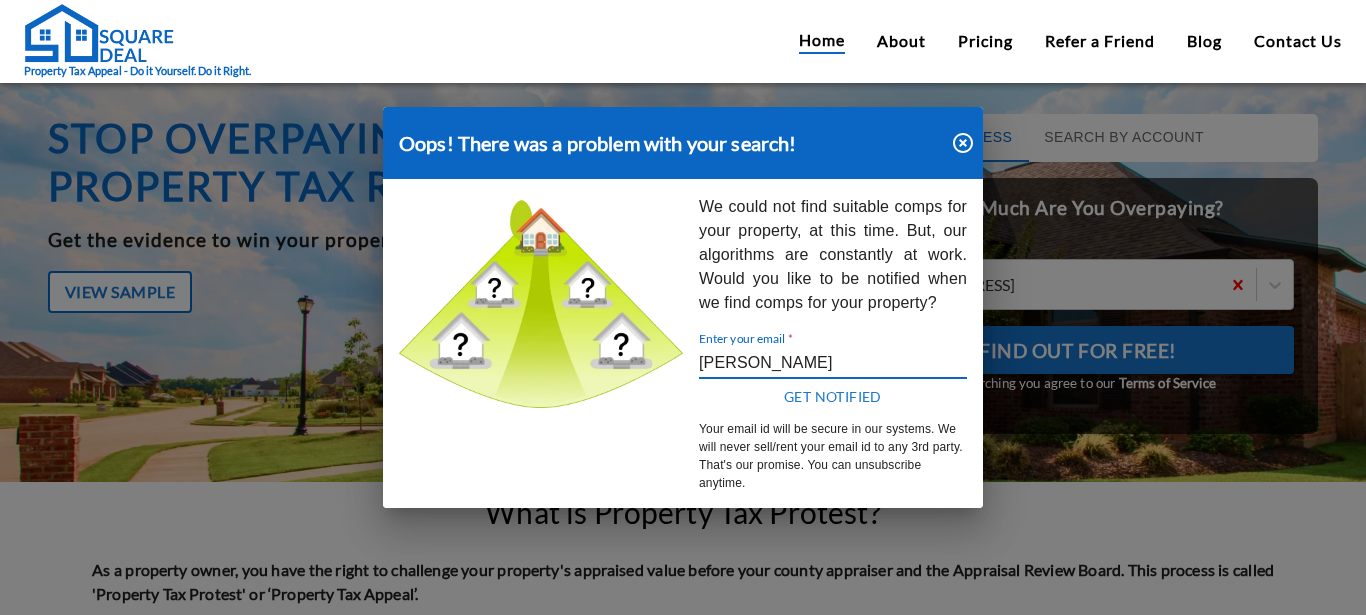 click on "[PERSON_NAME]" at bounding box center (833, 363) 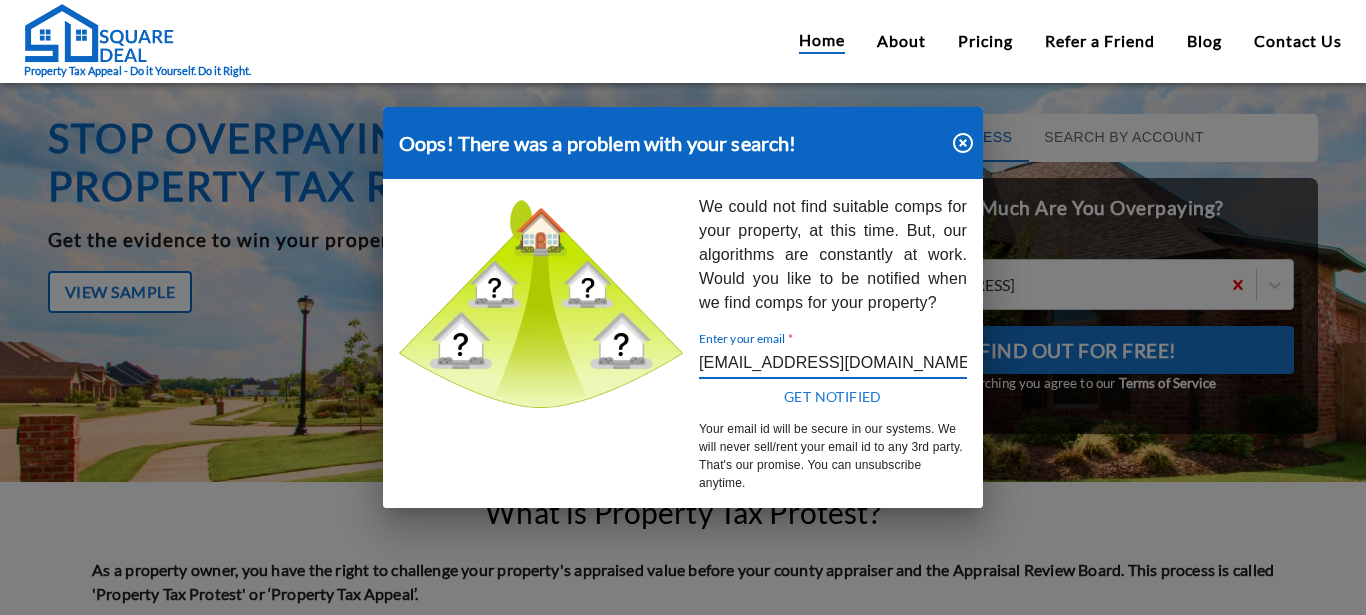 type on "[EMAIL_ADDRESS][DOMAIN_NAME]" 